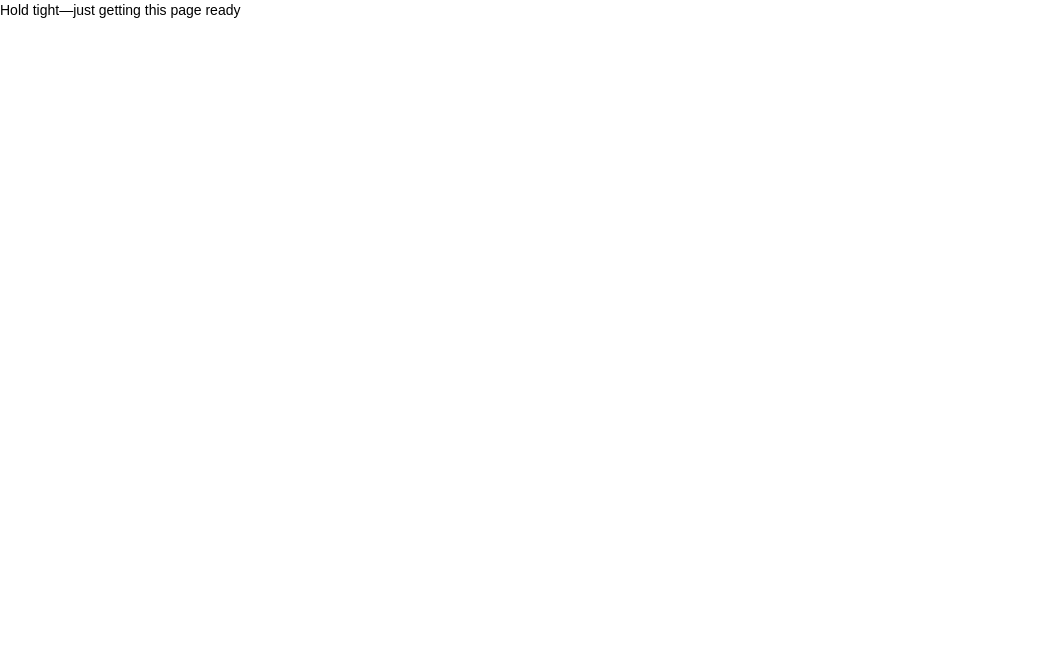 scroll, scrollTop: 0, scrollLeft: 0, axis: both 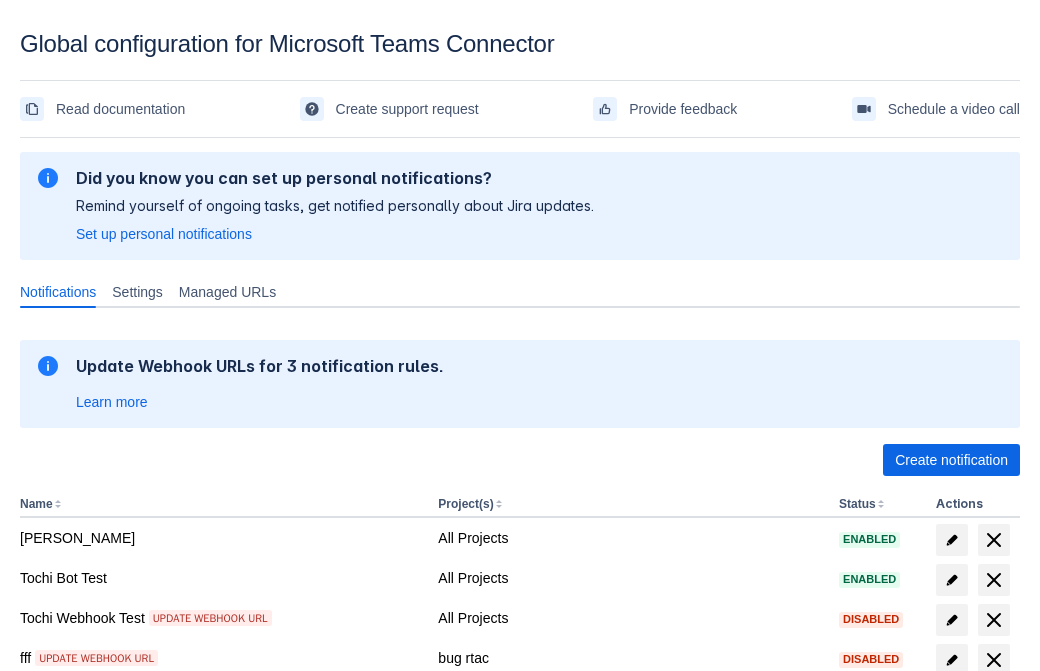 click on "Create notification" at bounding box center (951, 460) 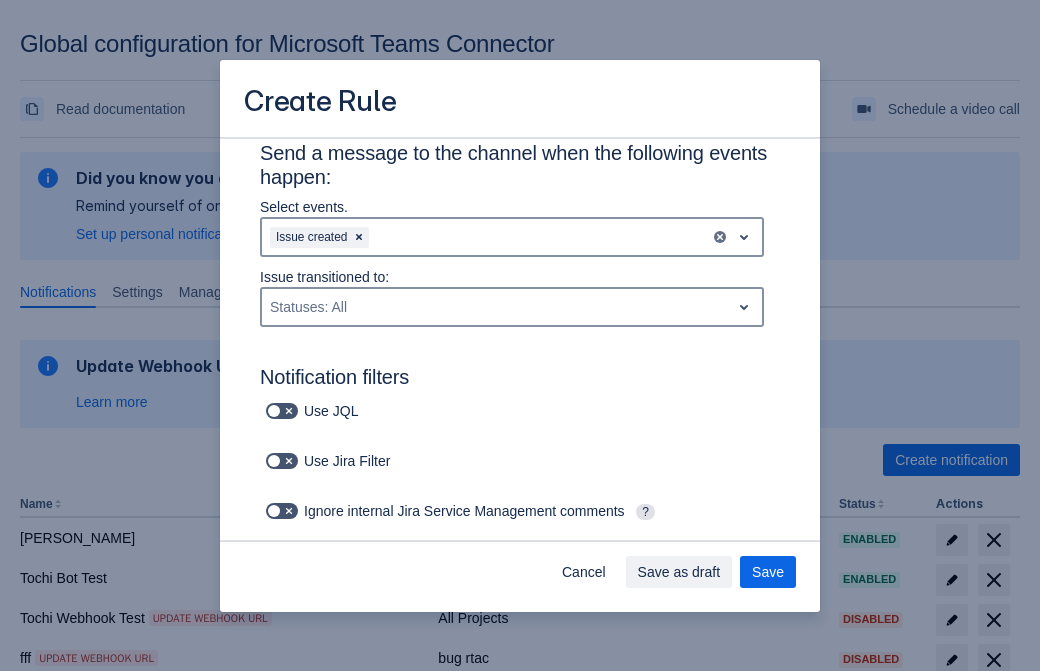 type on "RuleName-22056" 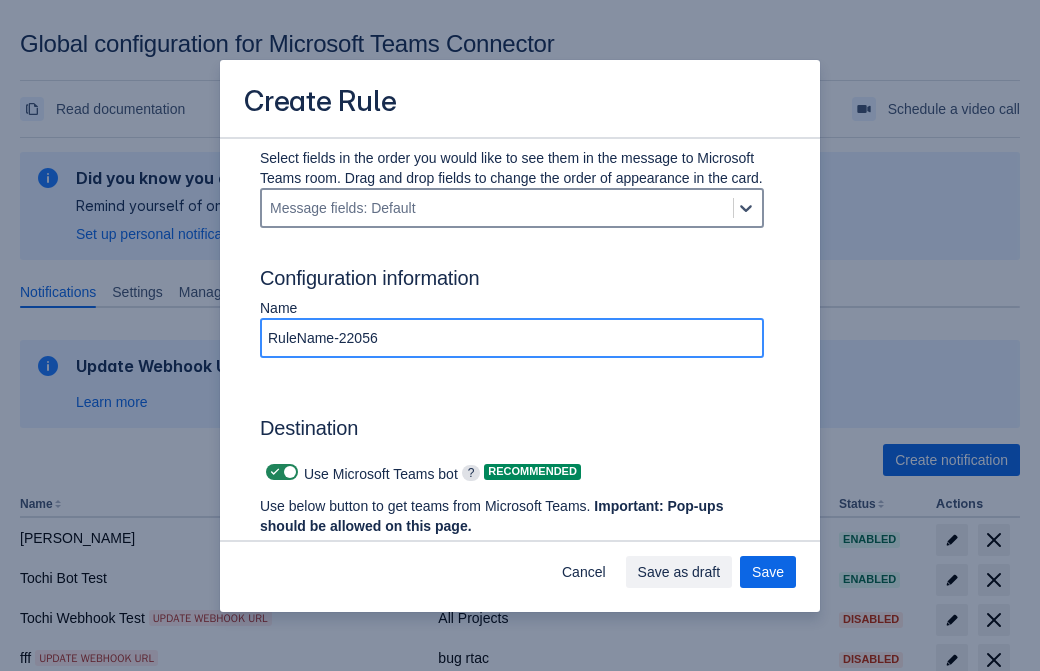 scroll, scrollTop: 1191, scrollLeft: 0, axis: vertical 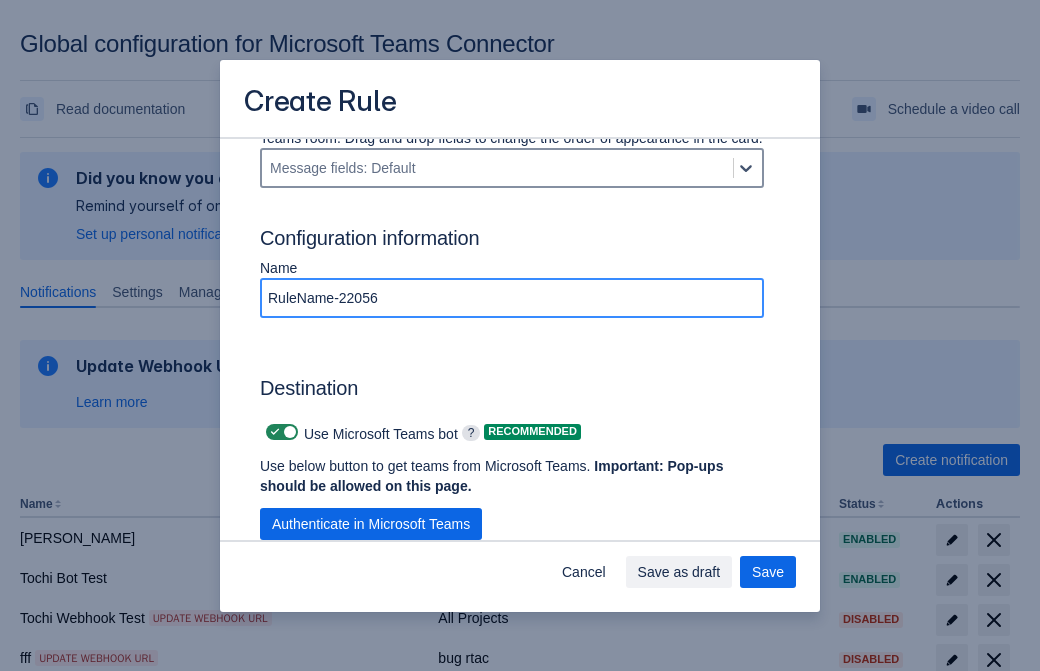 click on "Authenticate in Microsoft Teams" at bounding box center (371, 524) 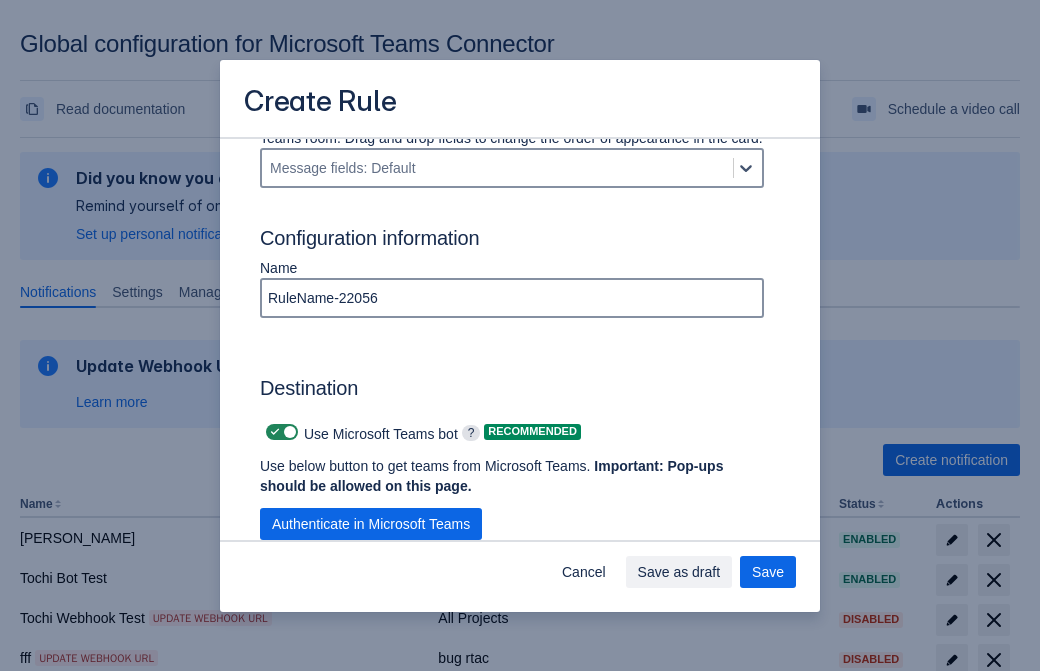 click on "Labels: All" at bounding box center [354, -316] 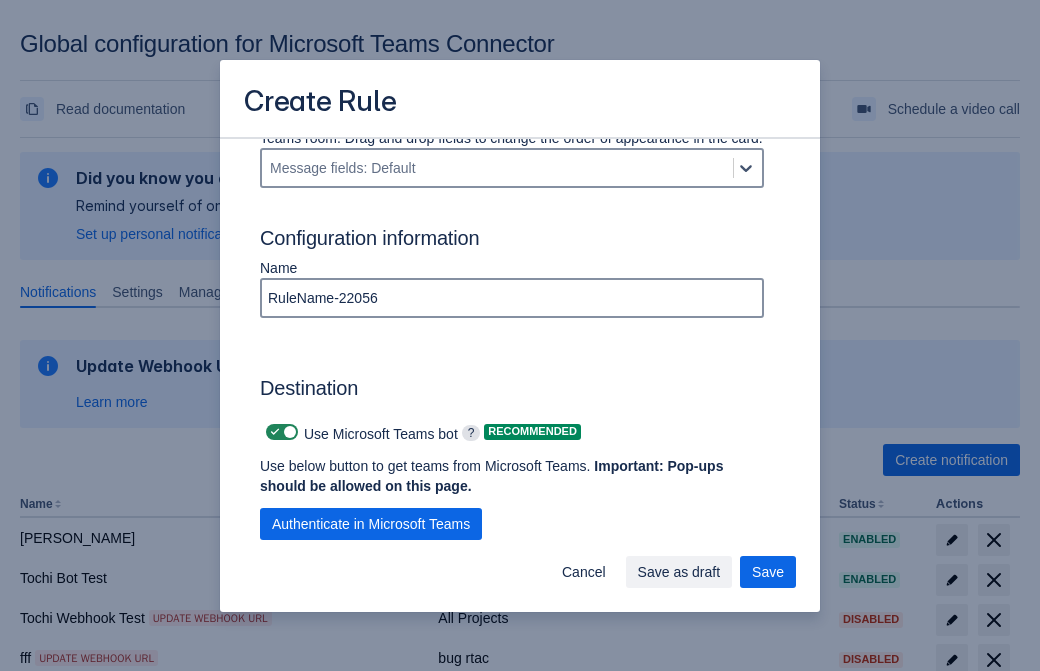 click on "Select a channel" at bounding box center (602, 694) 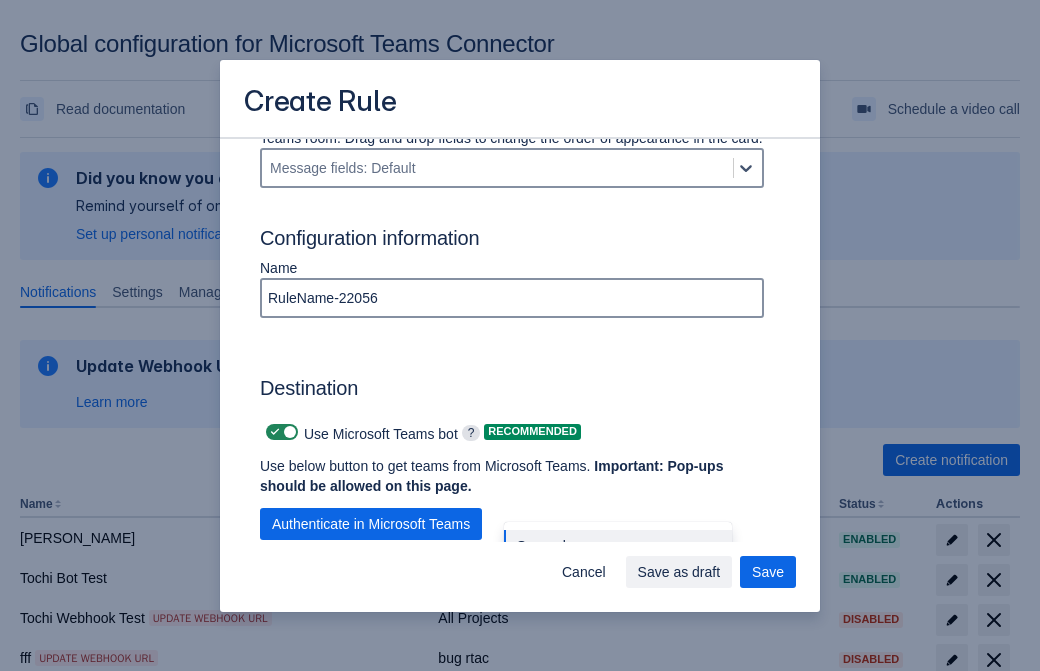 click on "Bot_global_default_event" at bounding box center [618, 642] 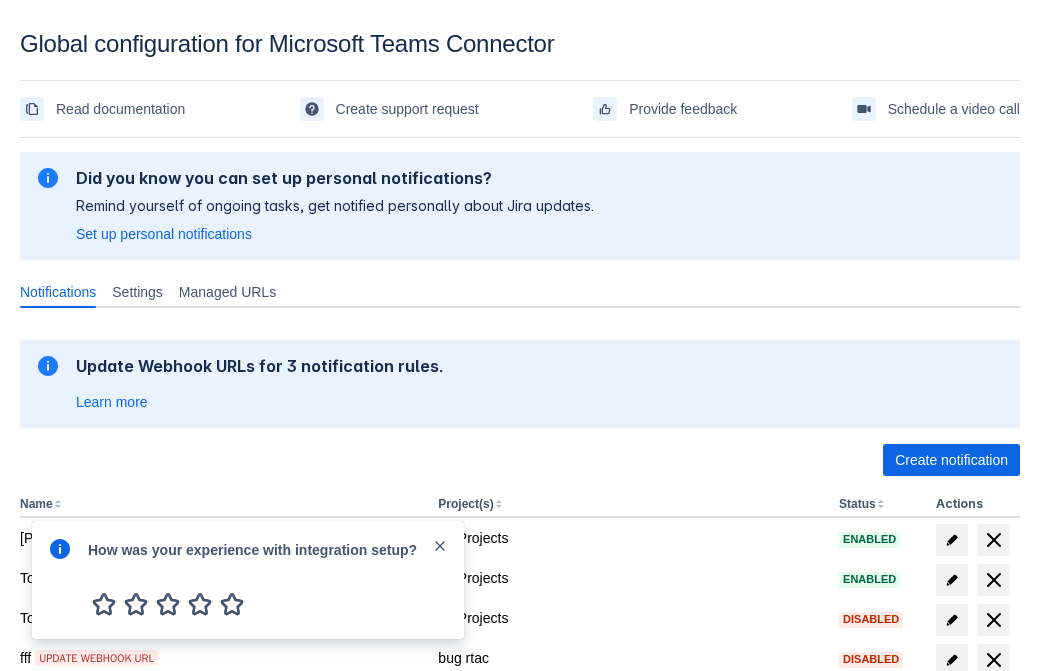 click at bounding box center [60, 580] 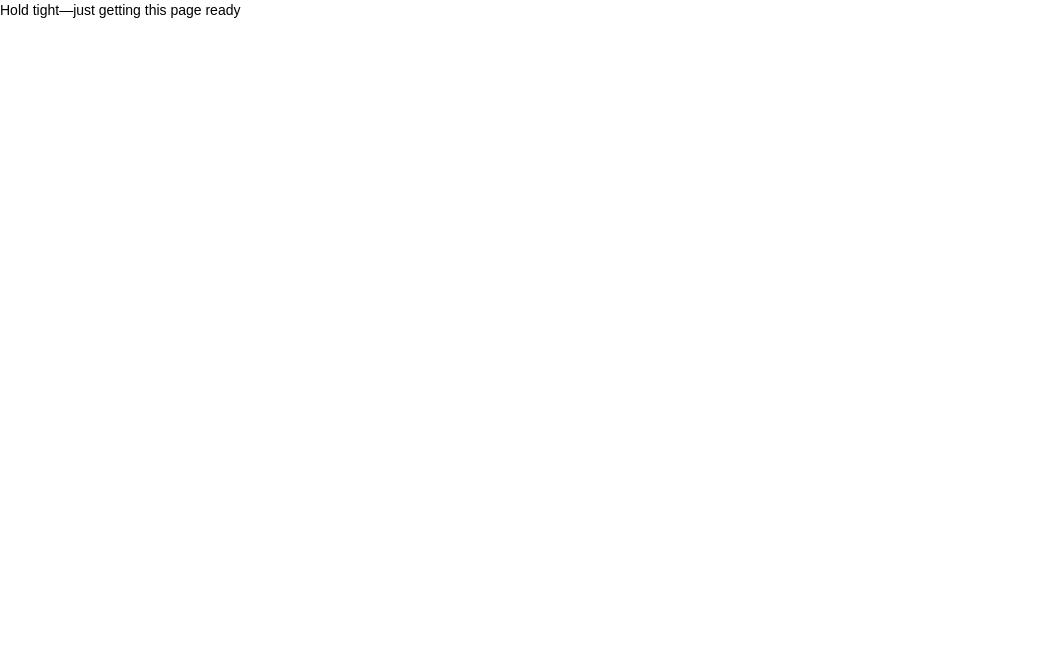 scroll, scrollTop: 0, scrollLeft: 0, axis: both 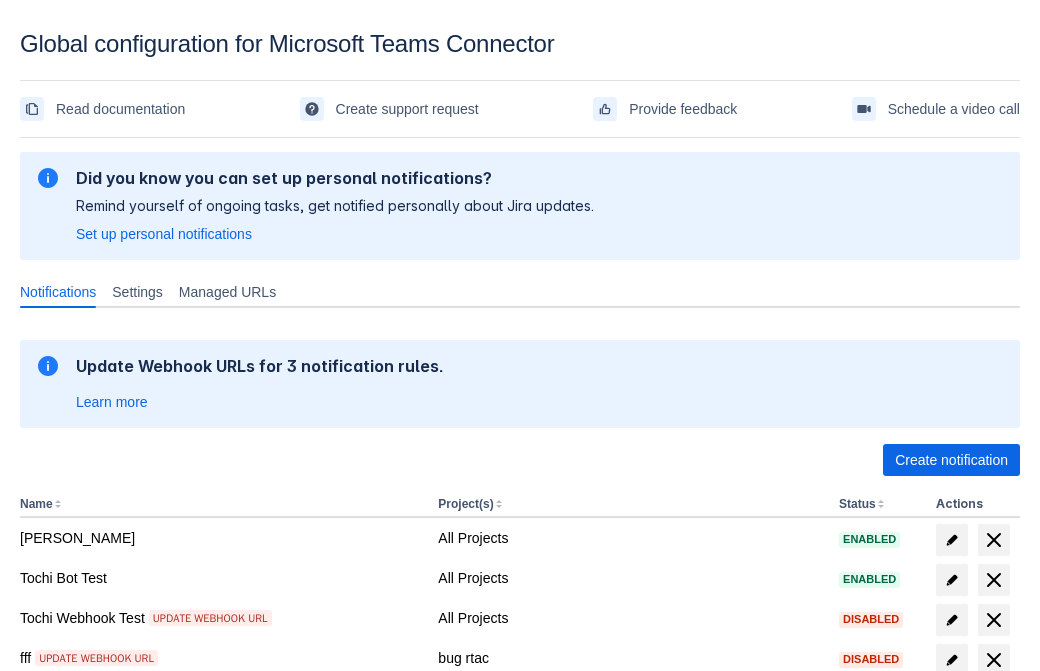 click on "Load more" at bounding box center [65, 976] 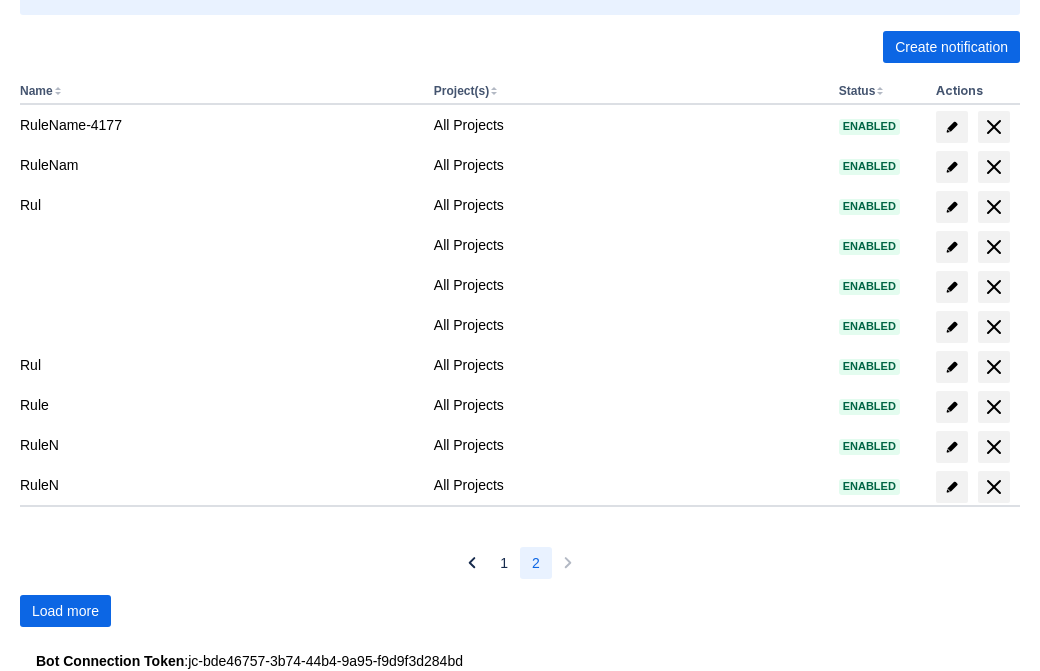 click on "Load more" at bounding box center [65, 611] 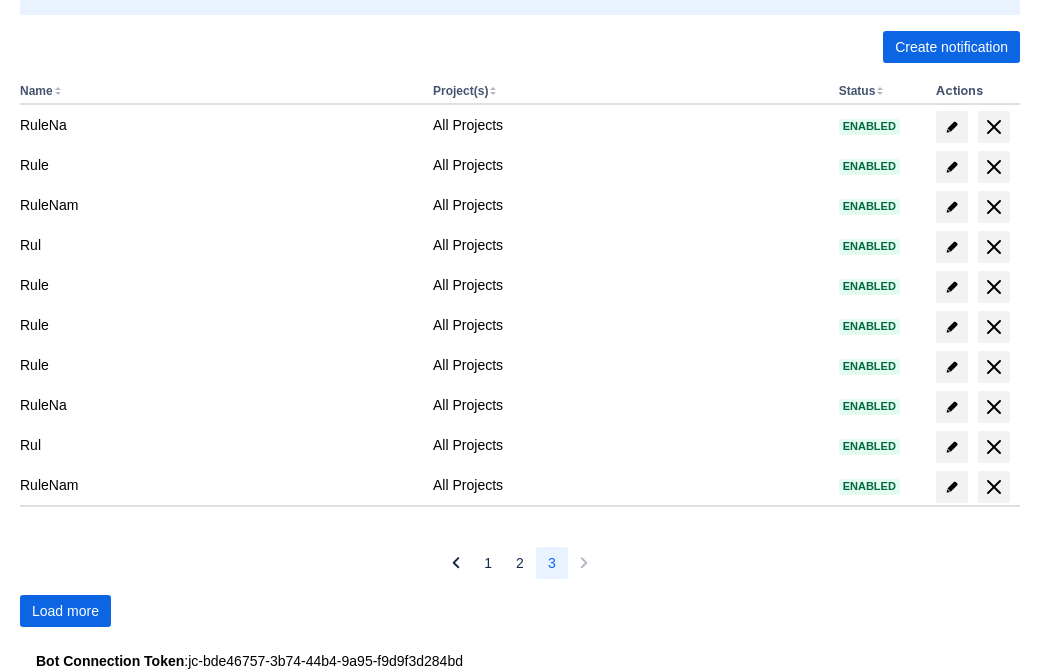 click on "Load more" at bounding box center (65, 611) 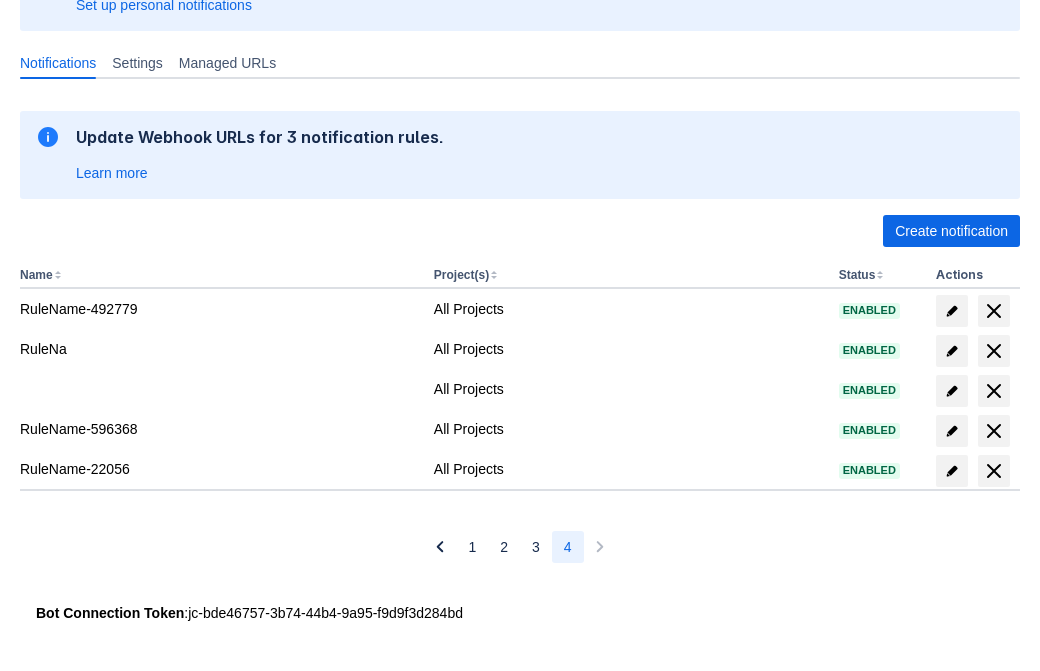 click at bounding box center [994, 471] 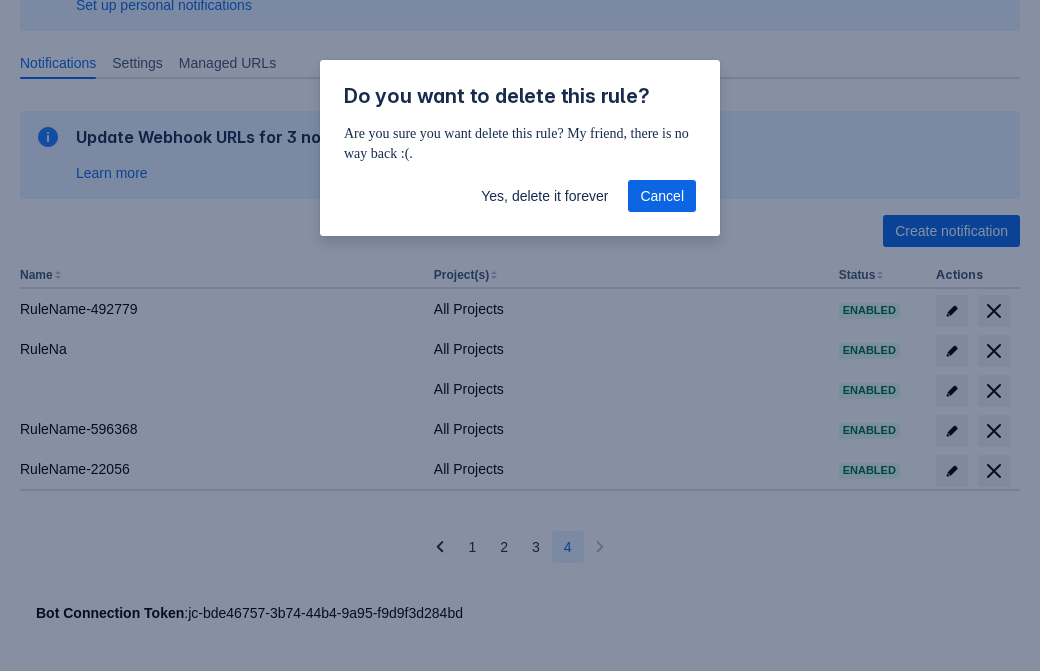 click on "Yes, delete it forever" at bounding box center (544, 196) 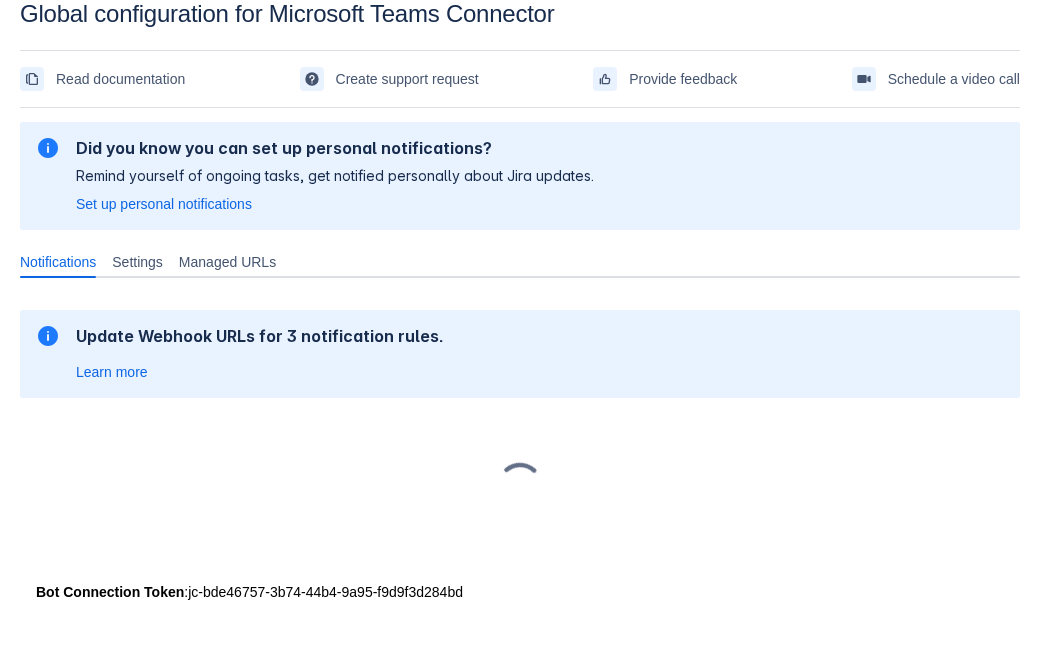 scroll, scrollTop: 30, scrollLeft: 0, axis: vertical 